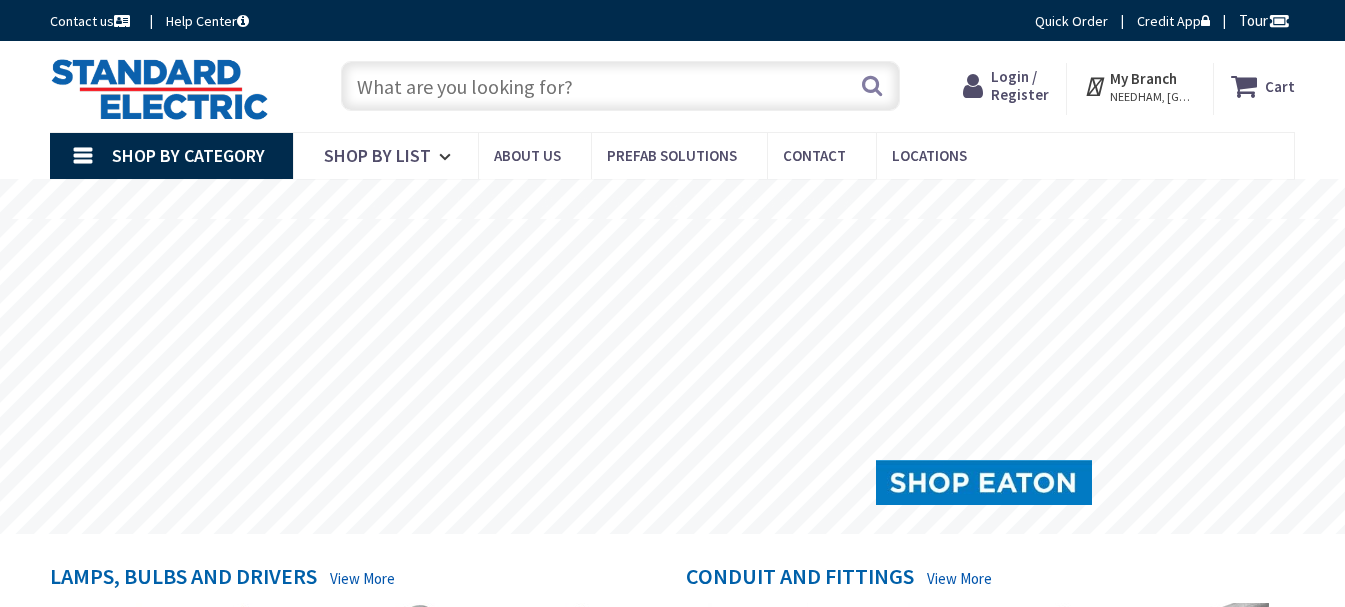 scroll, scrollTop: 0, scrollLeft: 0, axis: both 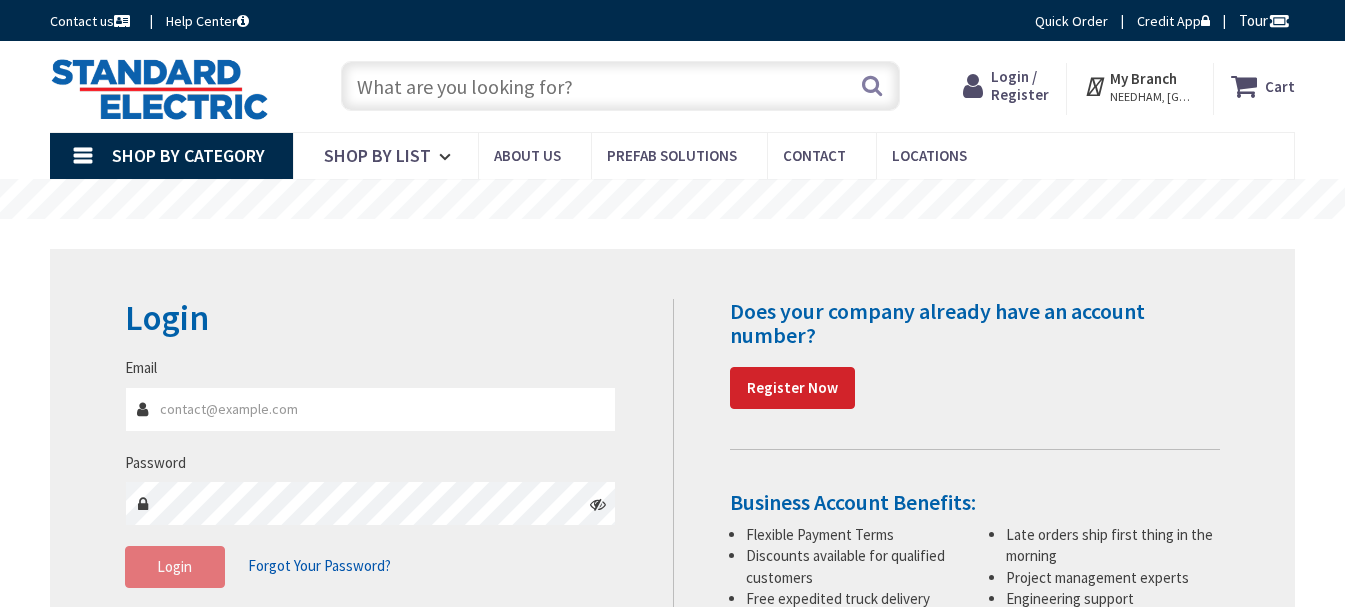 type on "[PERSON_NAME][EMAIL_ADDRESS][DOMAIN_NAME]" 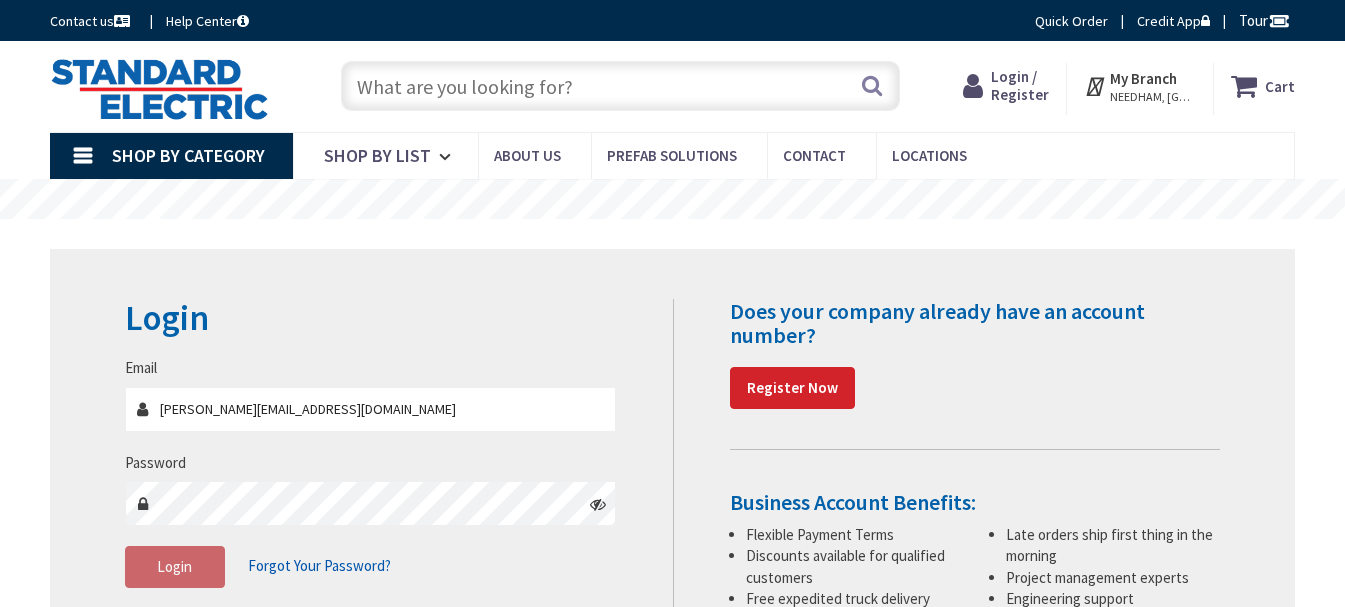click on "Login" at bounding box center (174, 566) 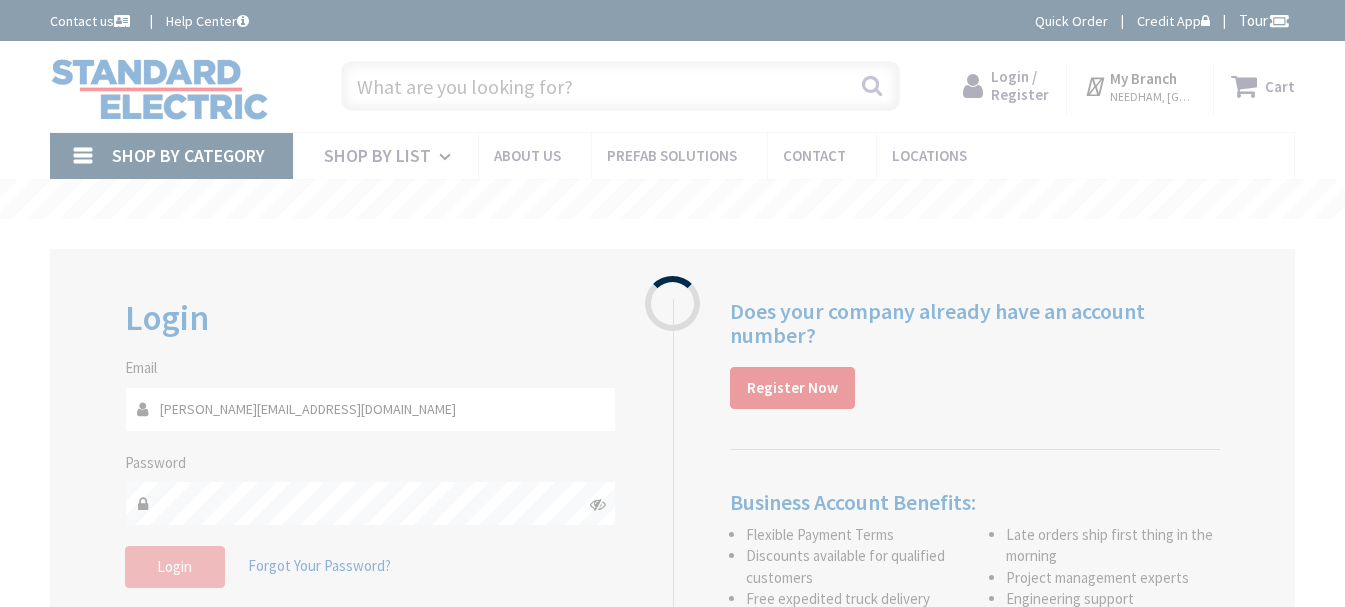 scroll, scrollTop: 0, scrollLeft: 0, axis: both 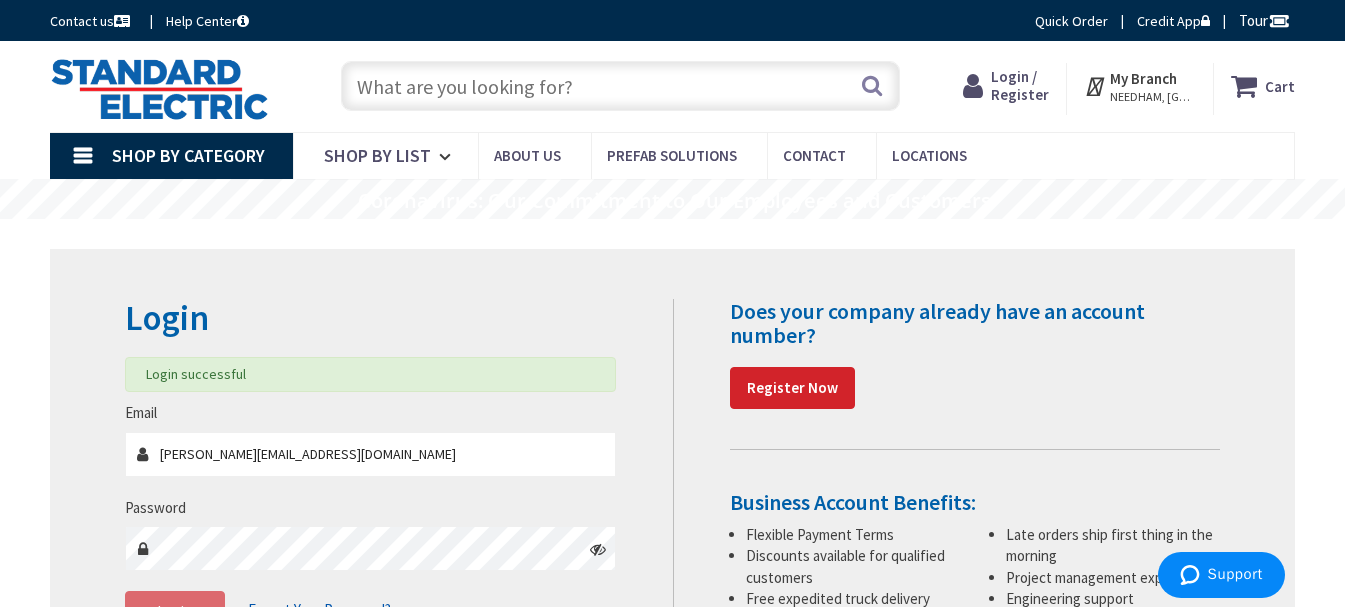 click at bounding box center (620, 86) 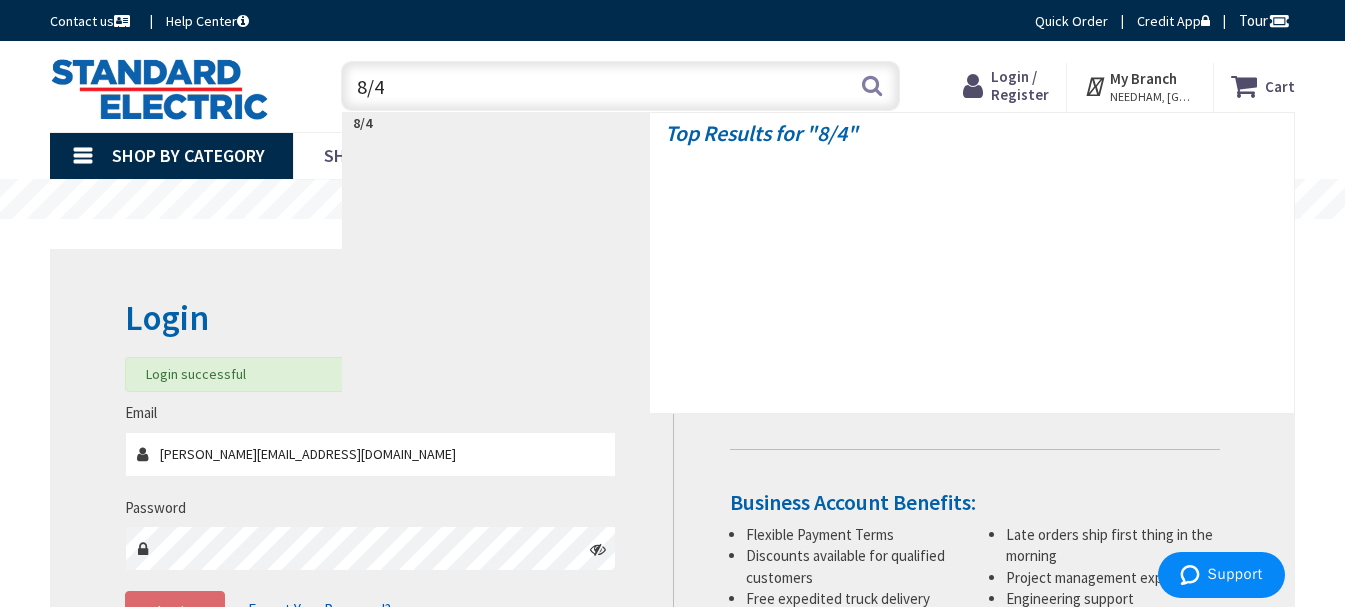 type on "8/4 M" 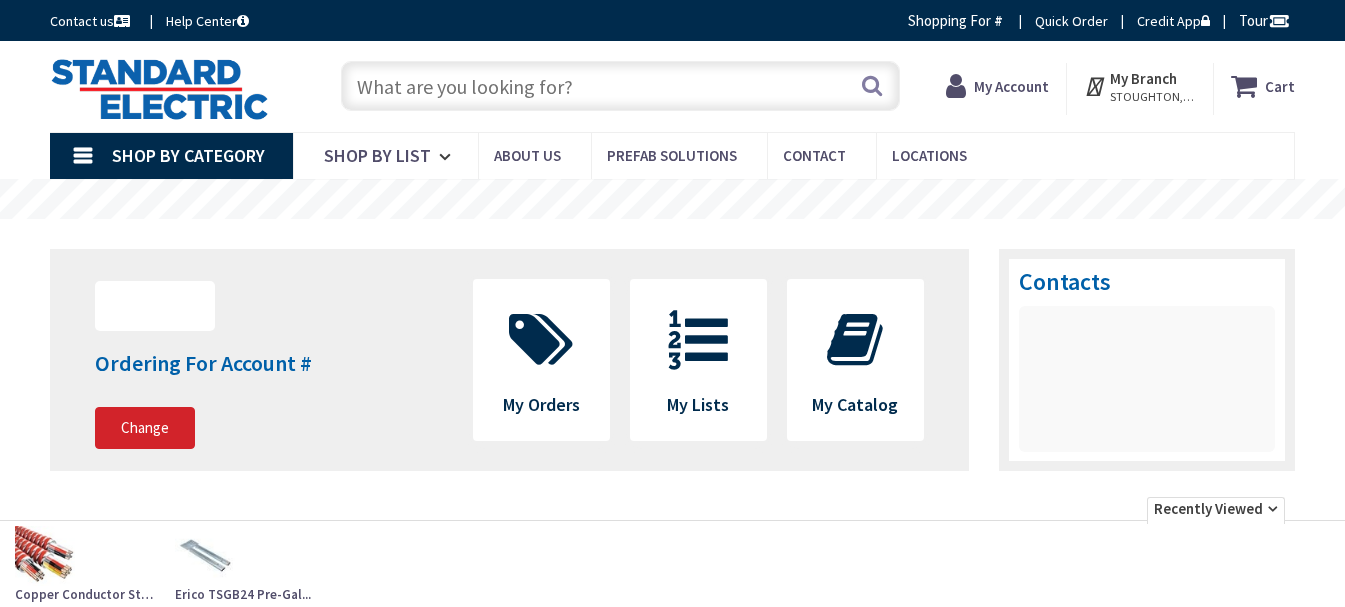scroll, scrollTop: 0, scrollLeft: 0, axis: both 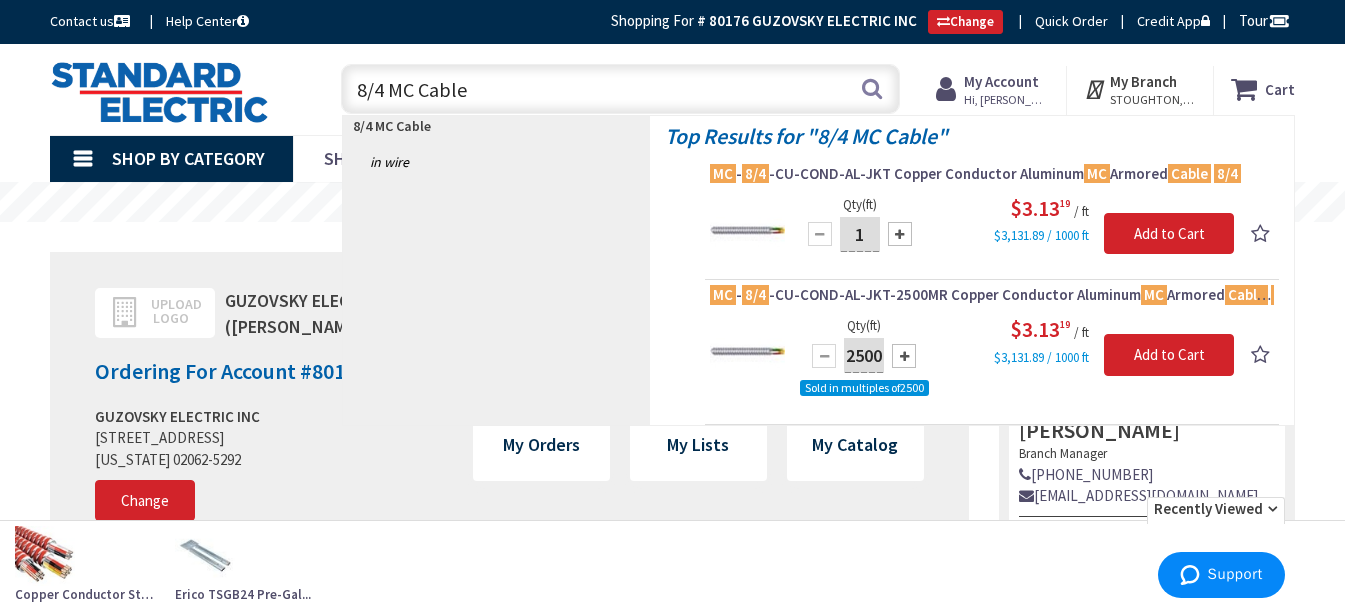drag, startPoint x: 495, startPoint y: 91, endPoint x: 330, endPoint y: 94, distance: 165.02727 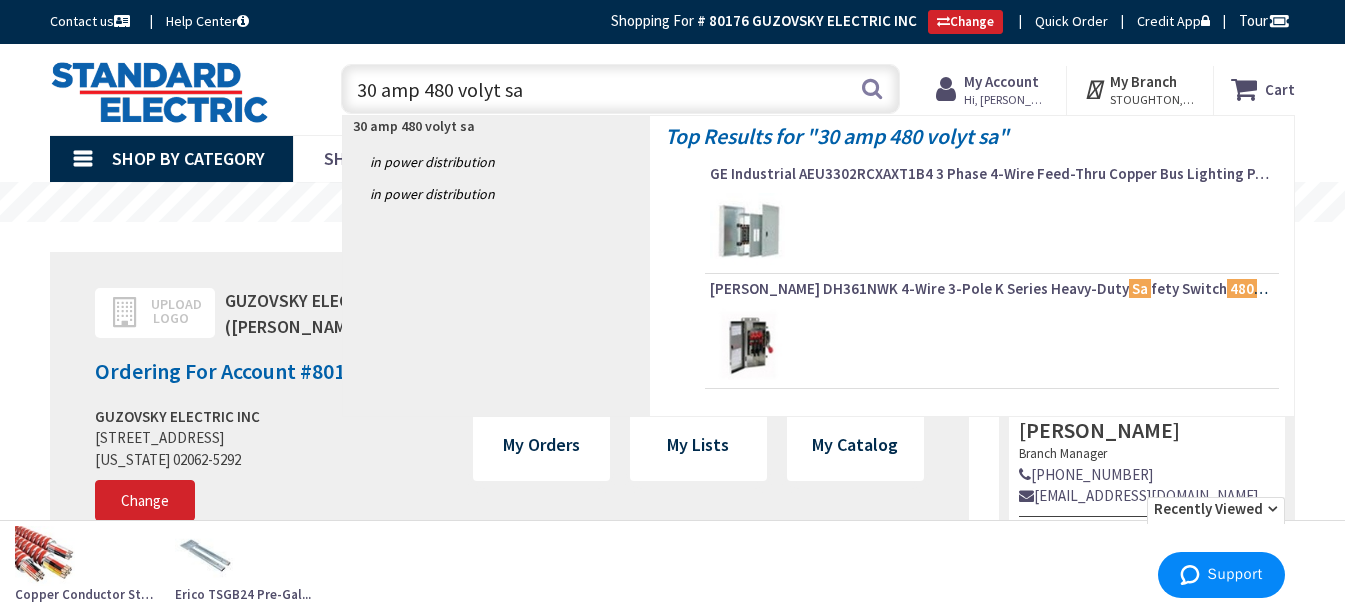 click on "Eaton DH361NWK 4-Wire 3-Pole K Series Heavy-Duty  Sa fety Switch  480  - 600- Volt  AC 250- Volt  DC  30 - Amp  NEMA 4X" at bounding box center (992, 289) 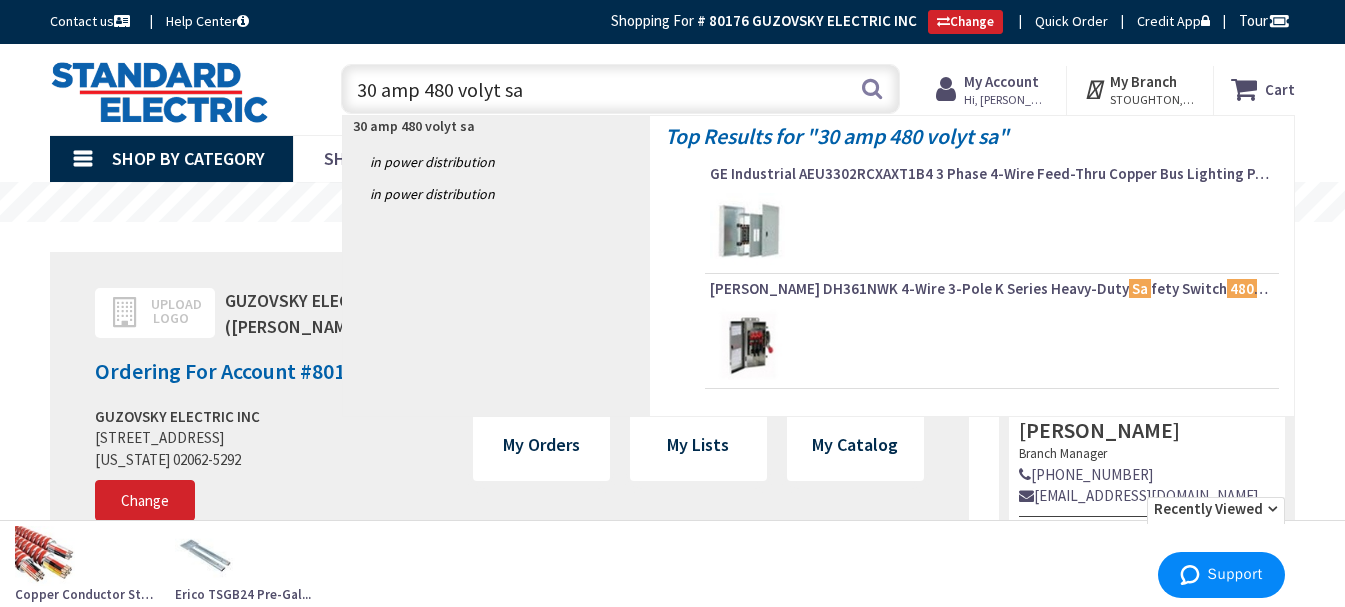 click on "30 amp 480 volyt sa" at bounding box center [620, 89] 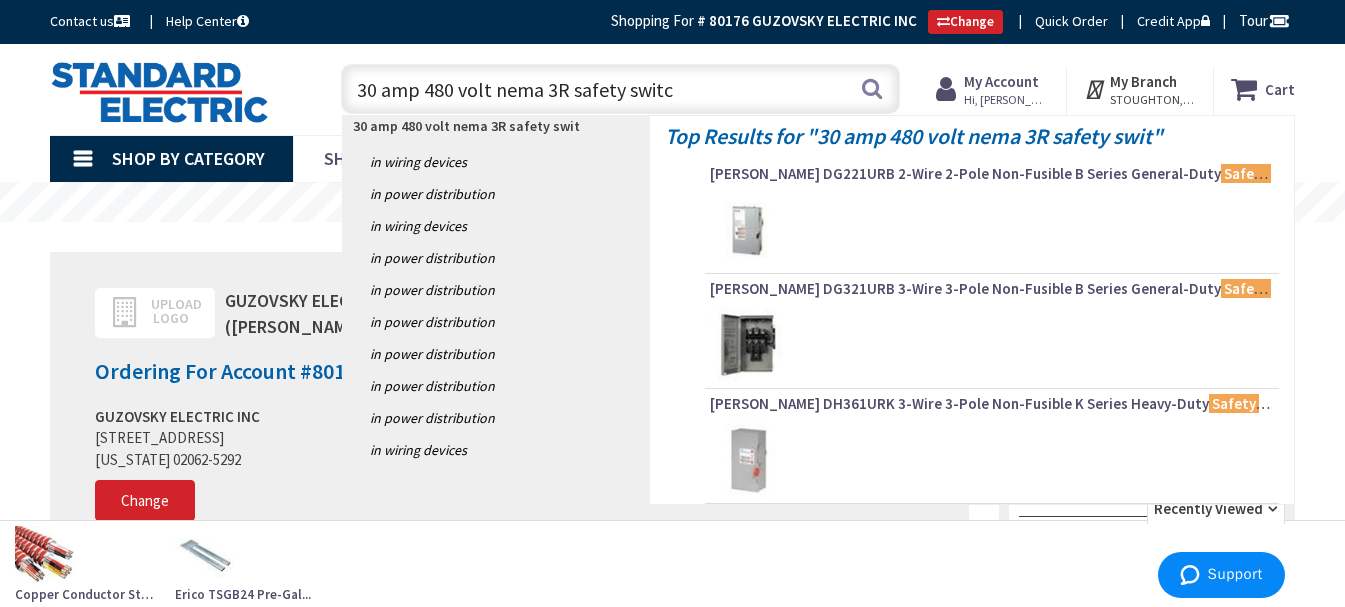 type on "30 amp 480 volt nema 3R safety switch" 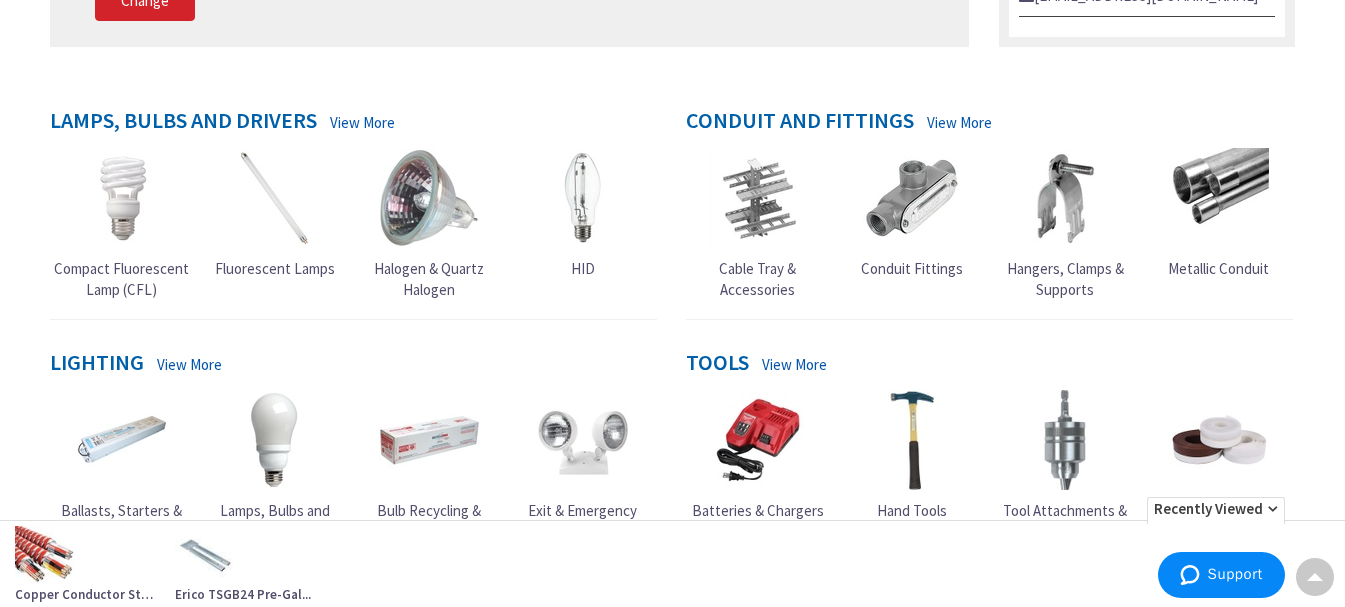 scroll, scrollTop: 100, scrollLeft: 0, axis: vertical 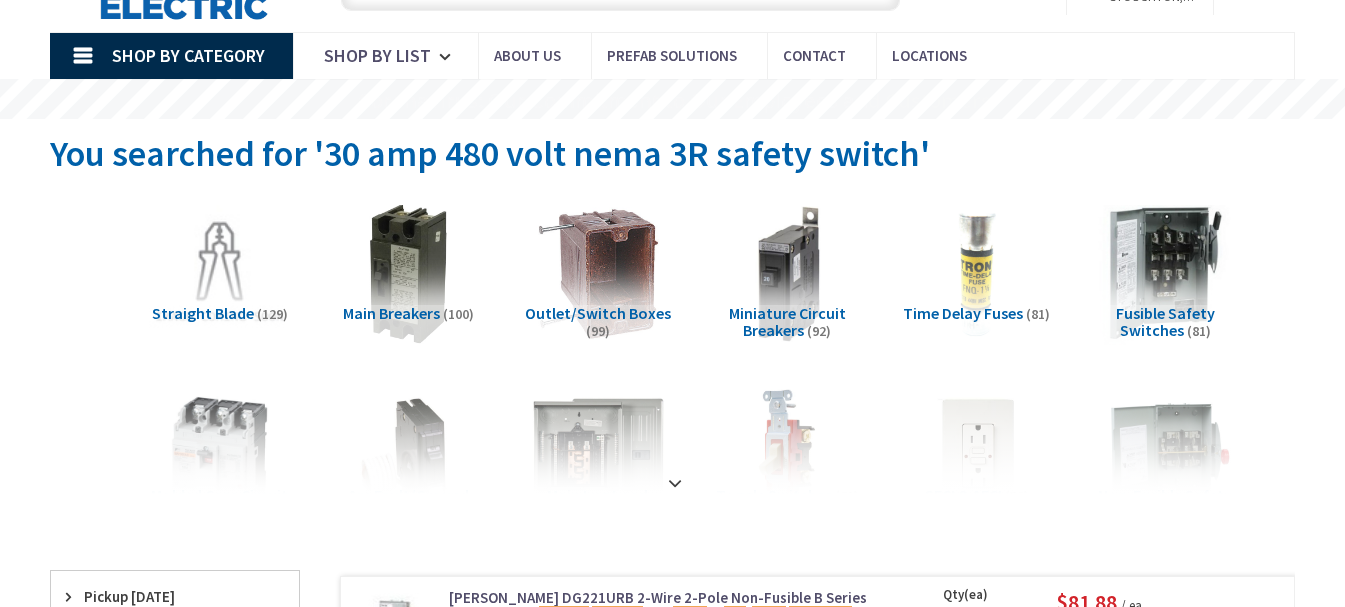 click at bounding box center (1166, 274) 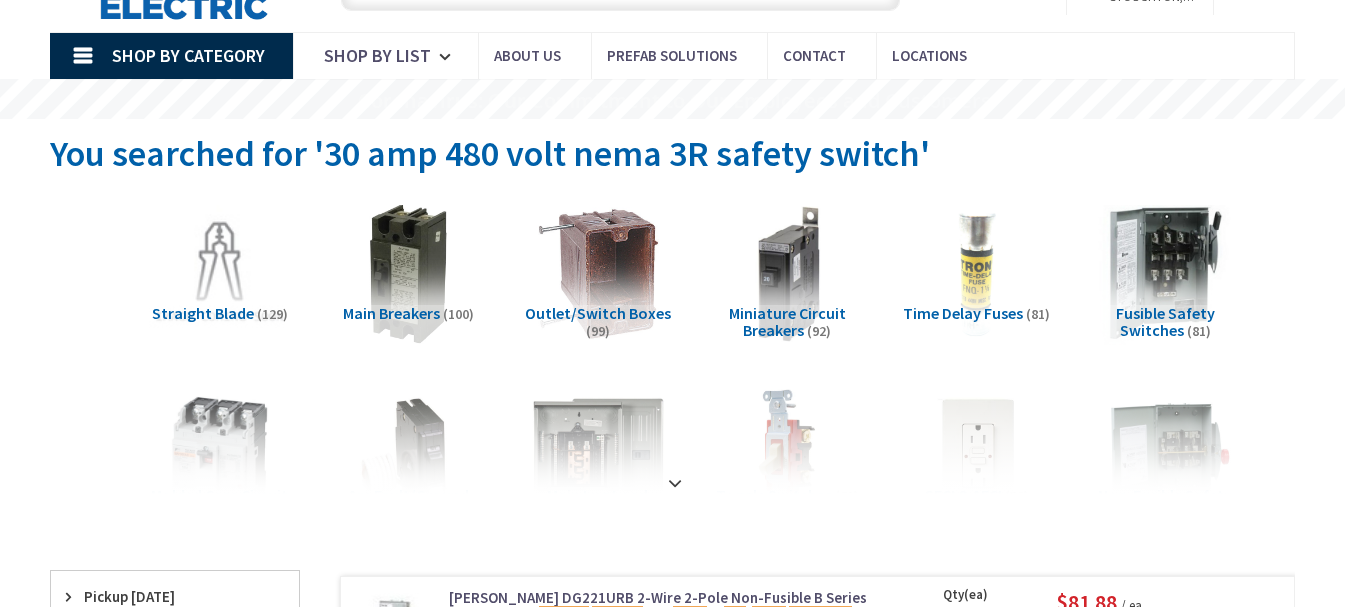 scroll, scrollTop: 0, scrollLeft: 0, axis: both 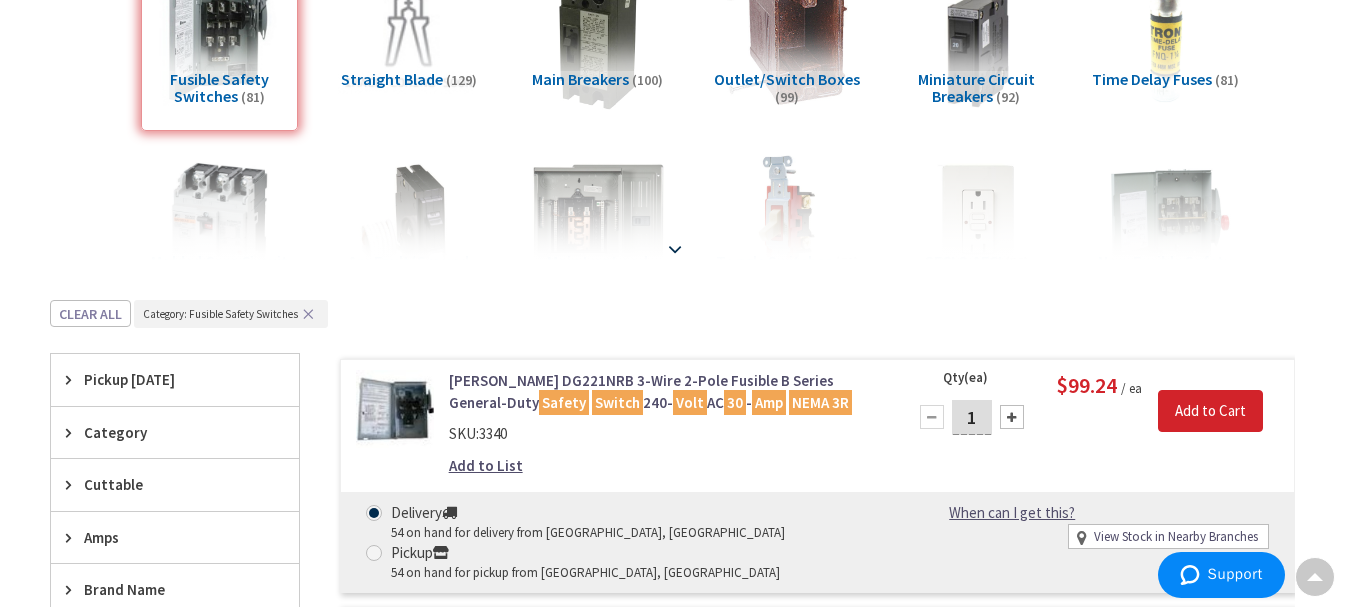 click at bounding box center (675, 249) 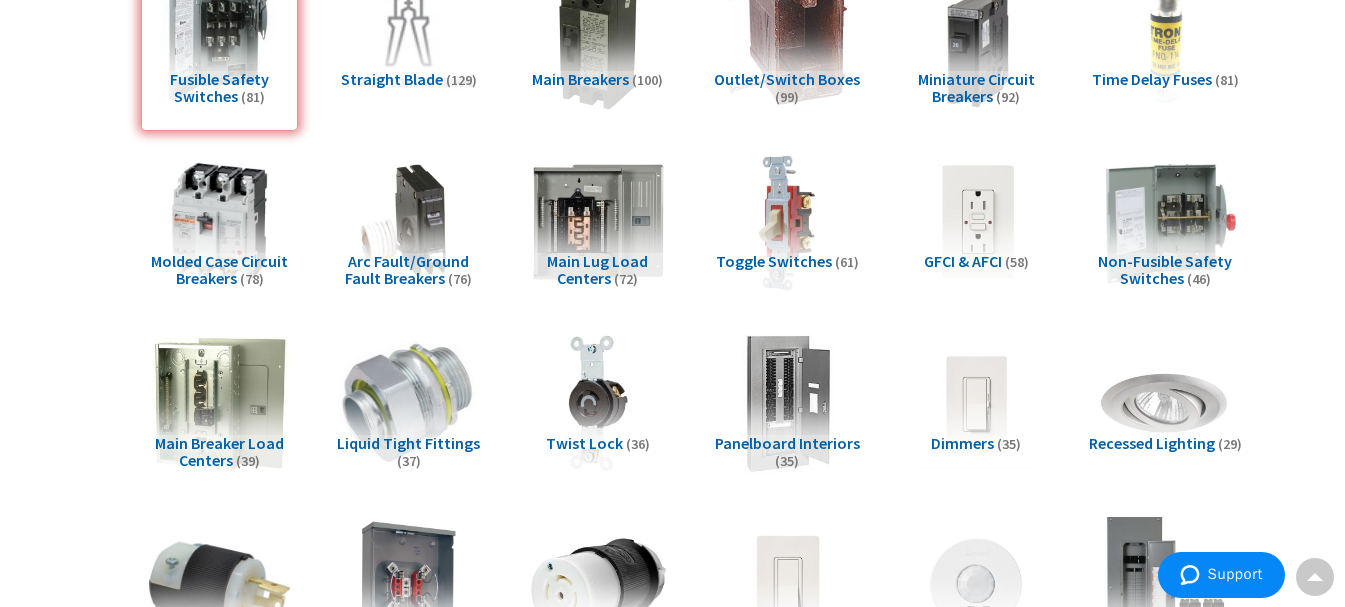 click at bounding box center (1166, 222) 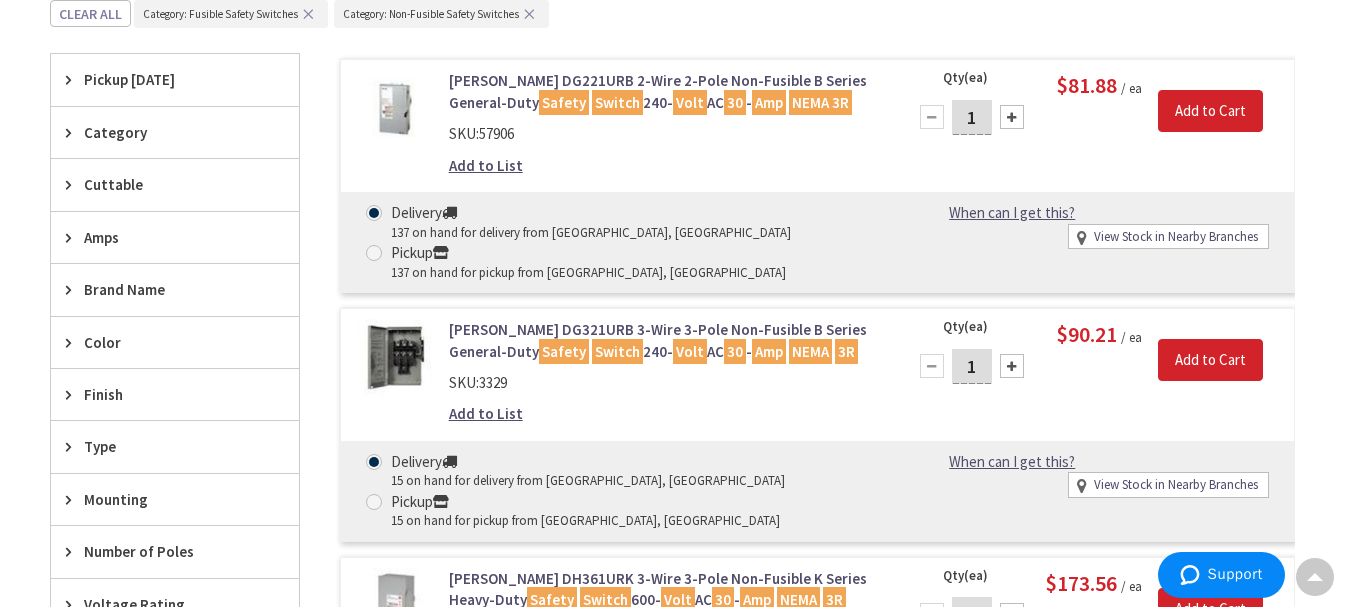scroll, scrollTop: 3741, scrollLeft: 0, axis: vertical 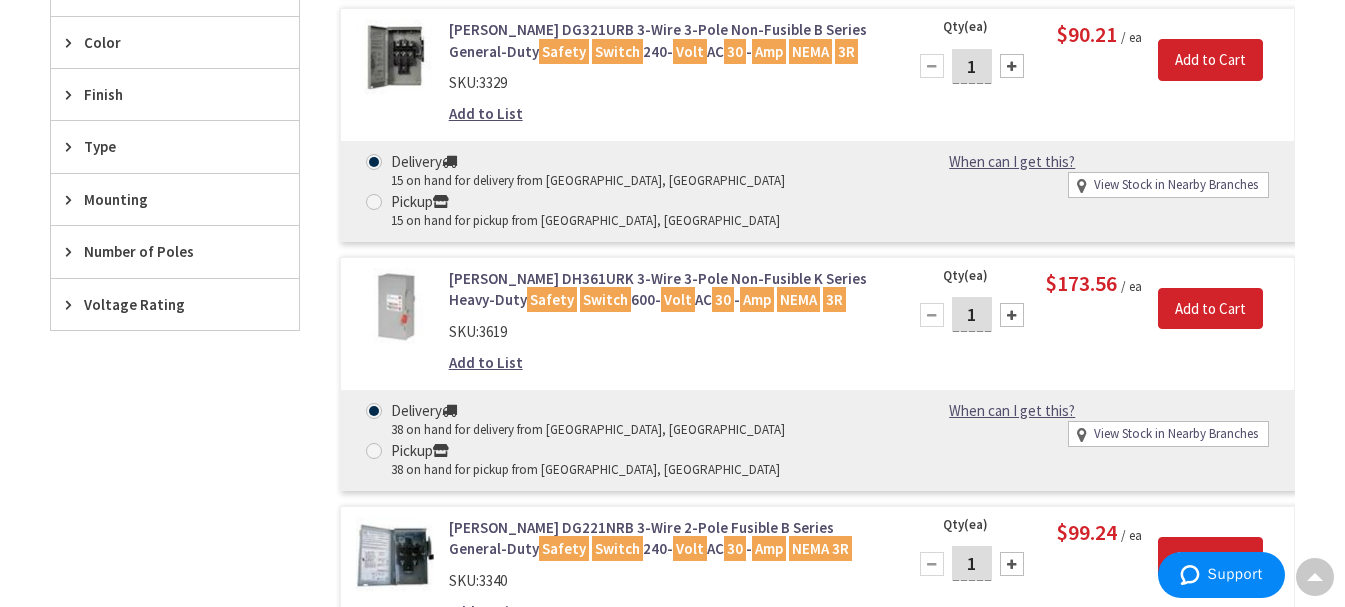 click on "Voltage Rating" at bounding box center [165, 304] 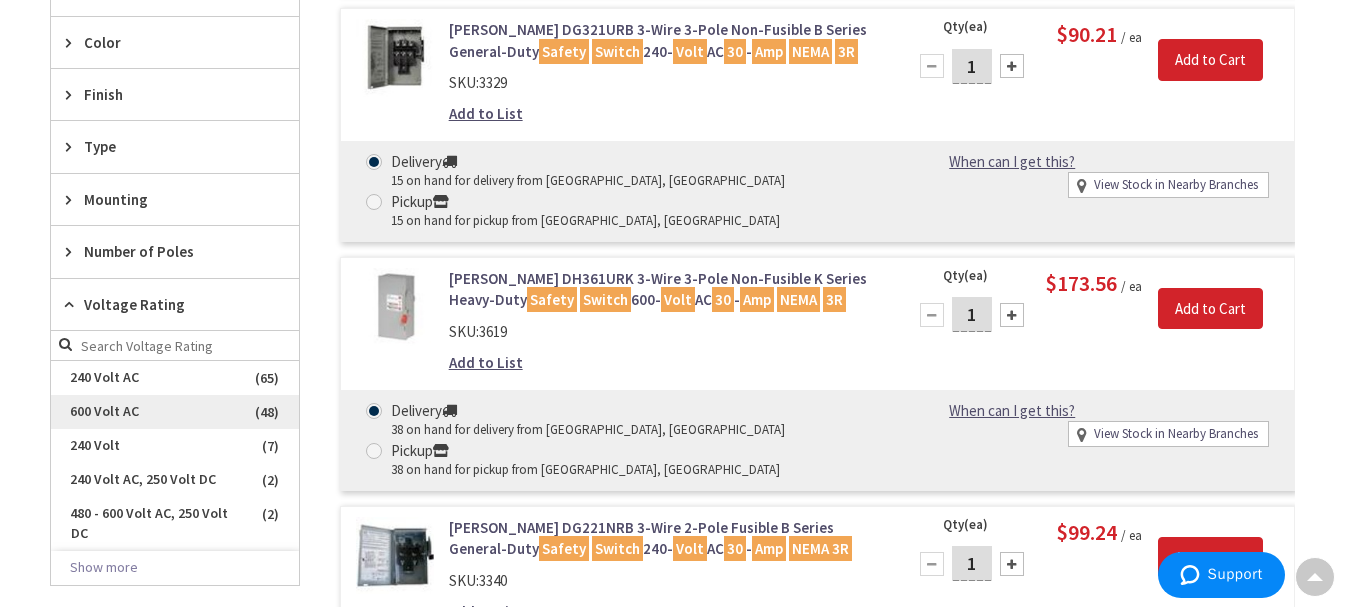 click on "600 Volt AC" at bounding box center (175, 412) 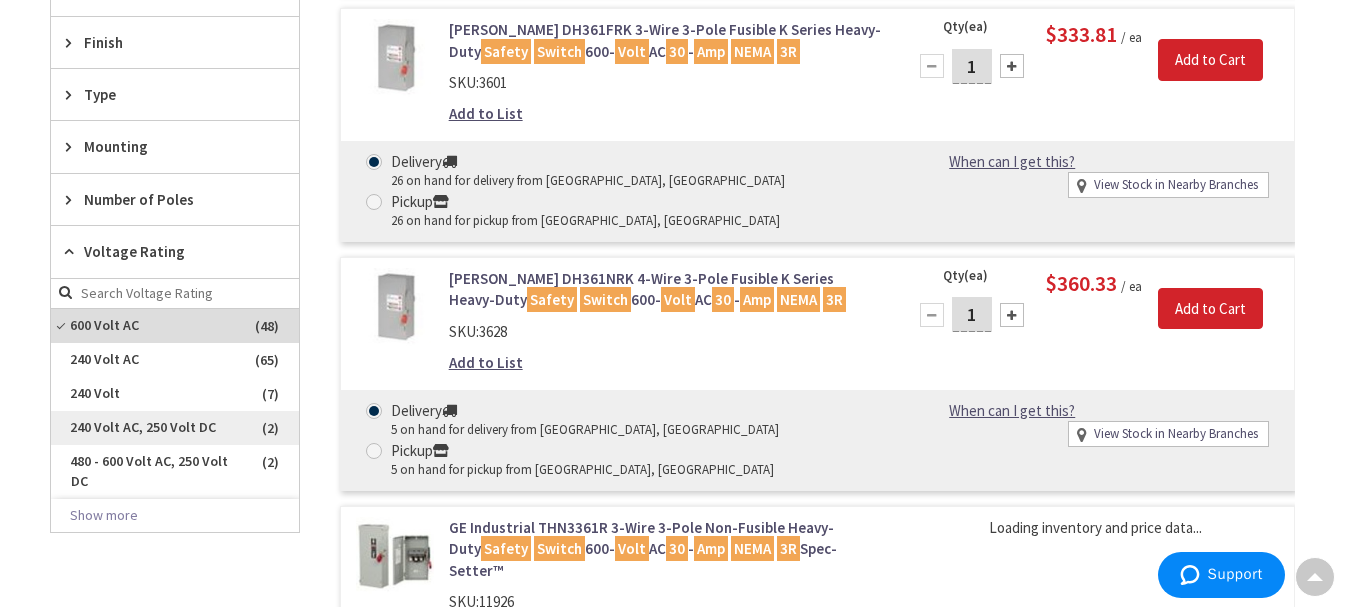 scroll, scrollTop: 1075, scrollLeft: 0, axis: vertical 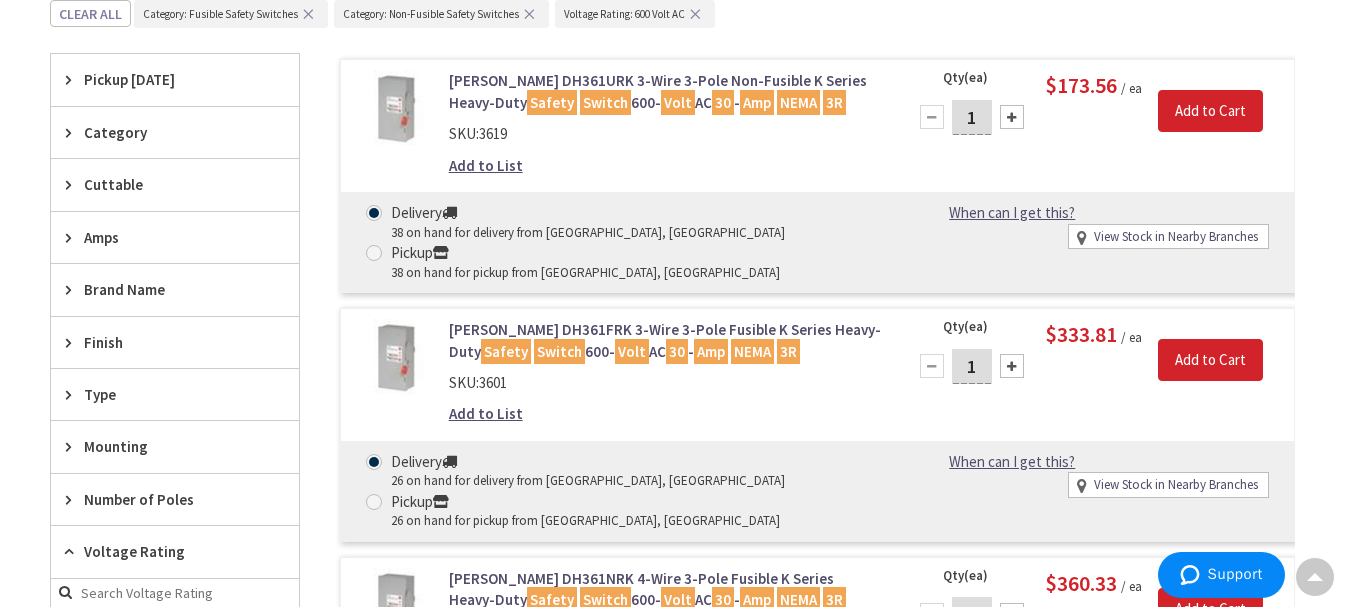click on "Type" at bounding box center [165, 394] 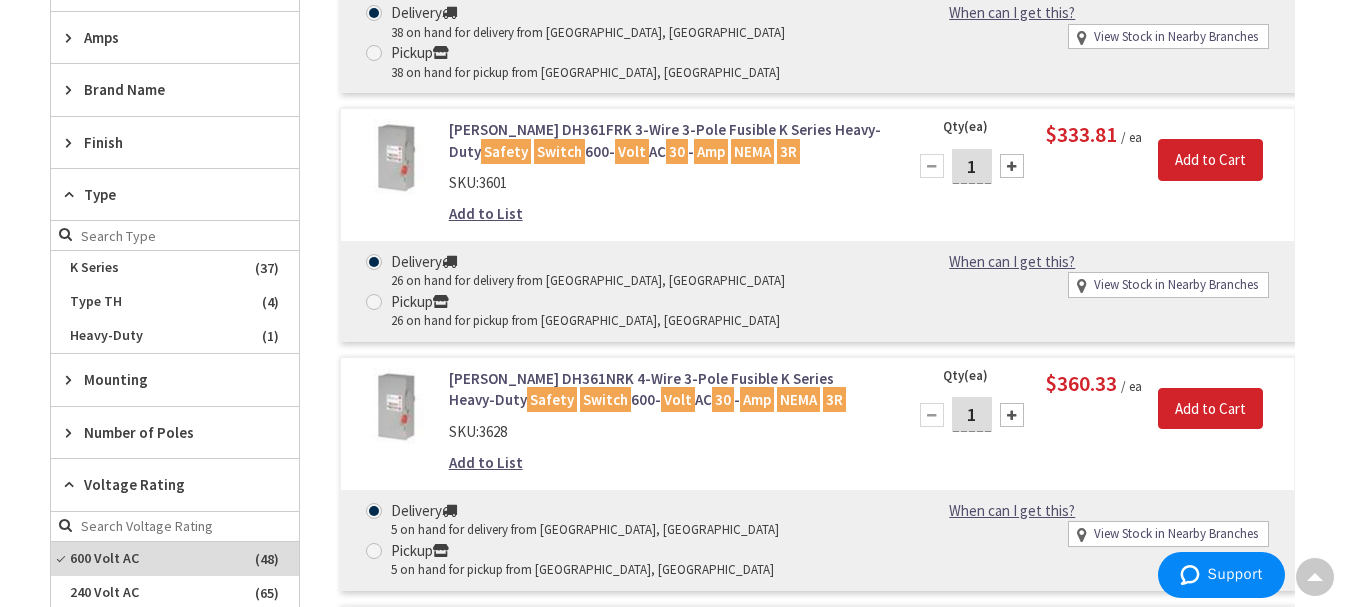 scroll, scrollTop: 1175, scrollLeft: 0, axis: vertical 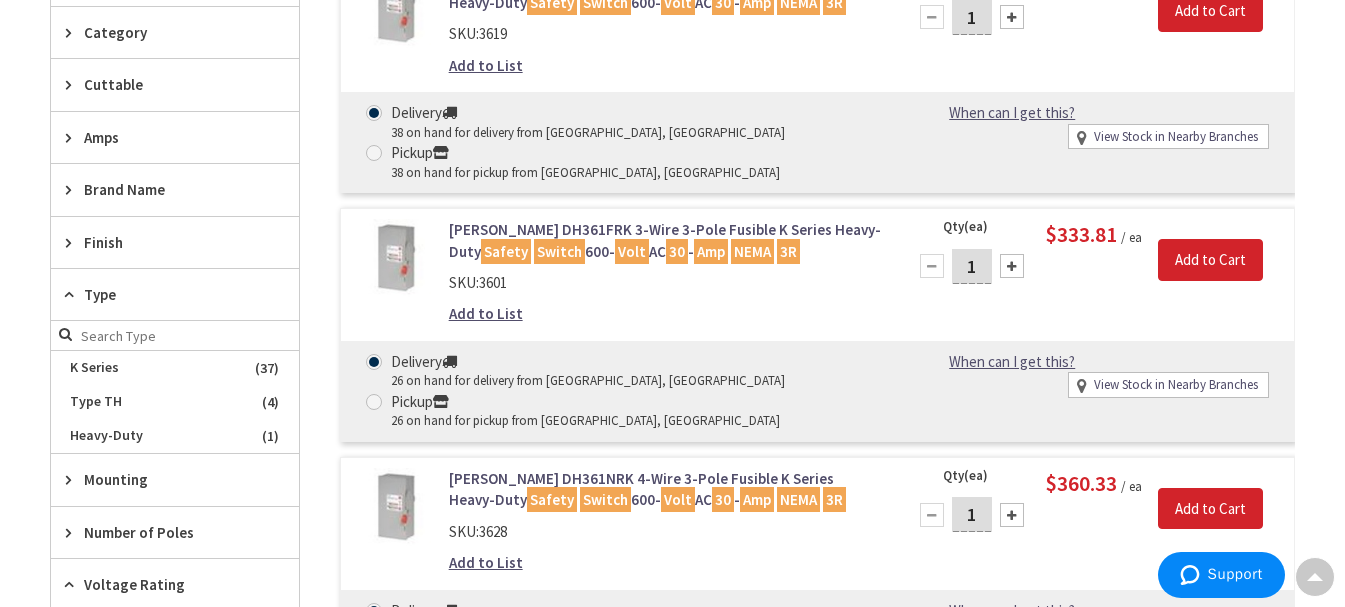 click on "Amps" at bounding box center (165, 137) 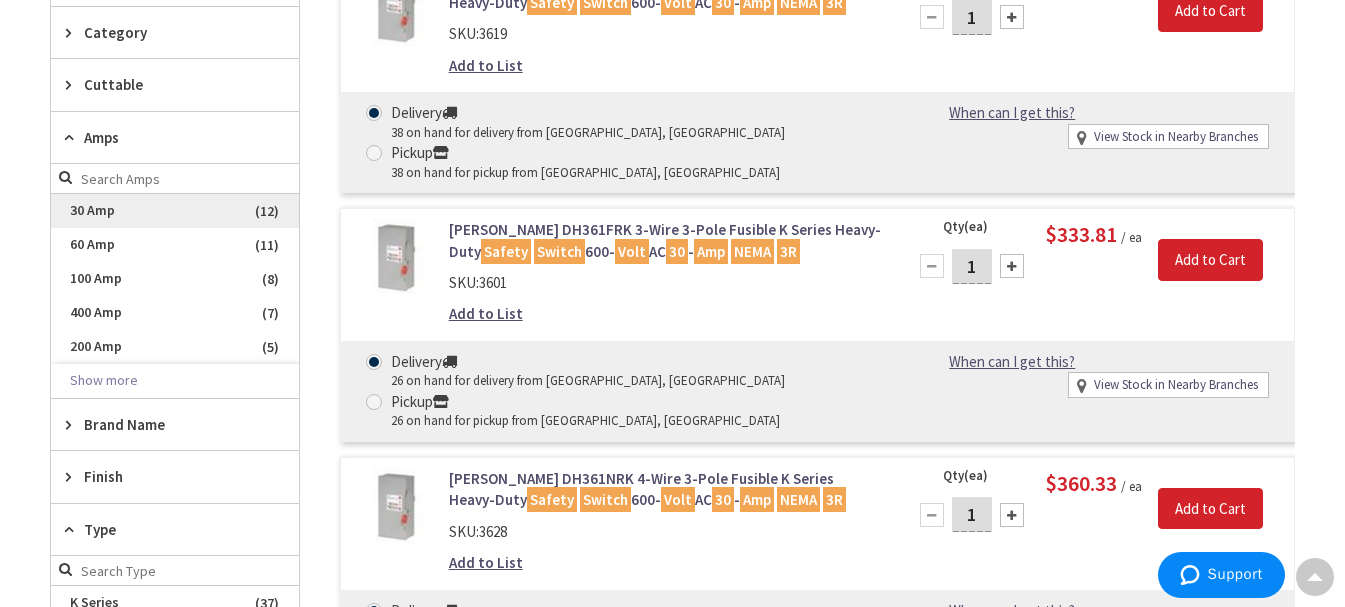 click on "30 Amp" at bounding box center (175, 211) 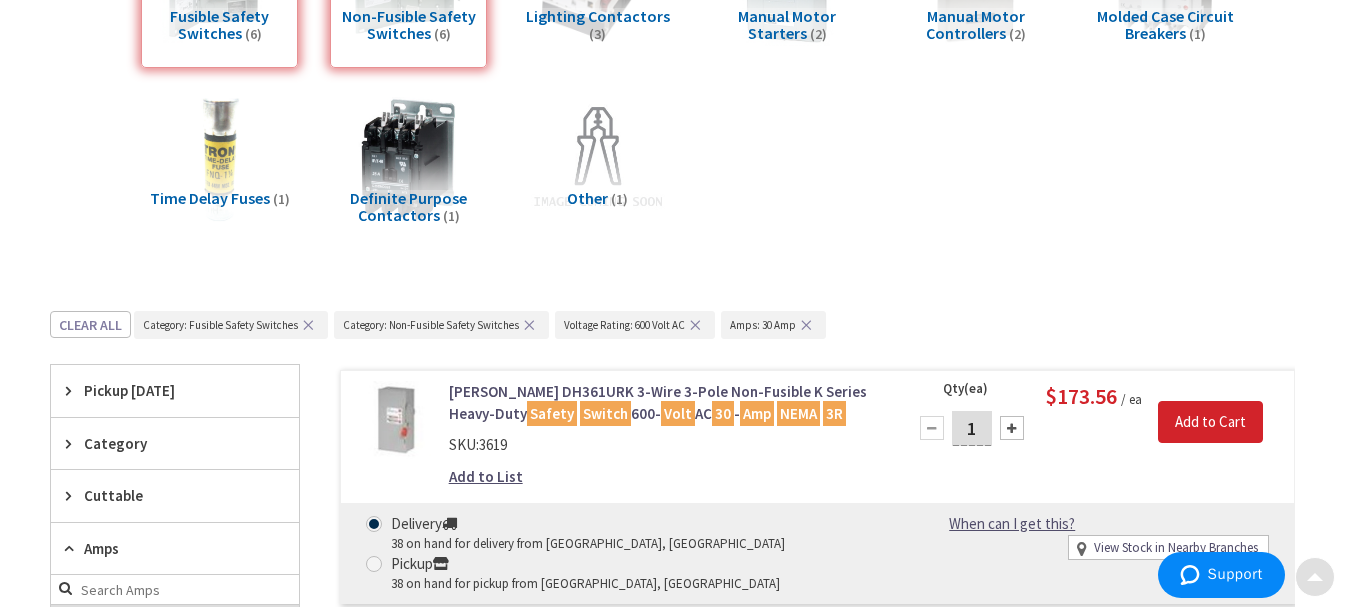 scroll, scrollTop: 700, scrollLeft: 0, axis: vertical 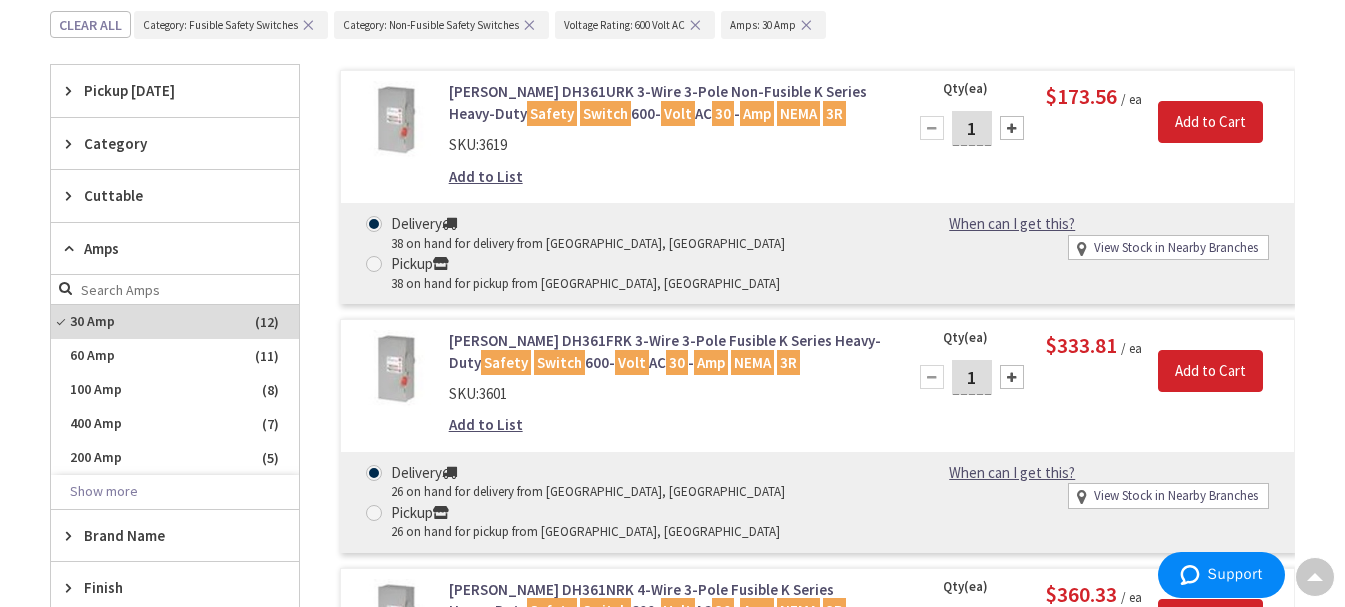 click on "✕" at bounding box center [308, 25] 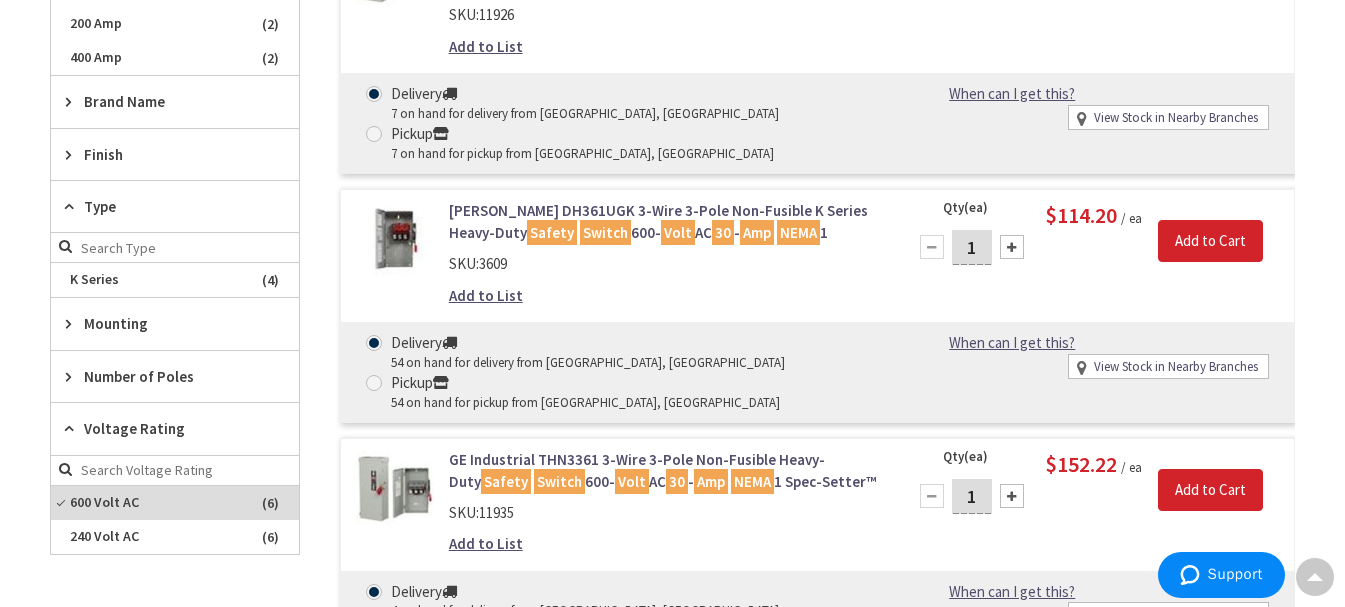 scroll, scrollTop: 700, scrollLeft: 0, axis: vertical 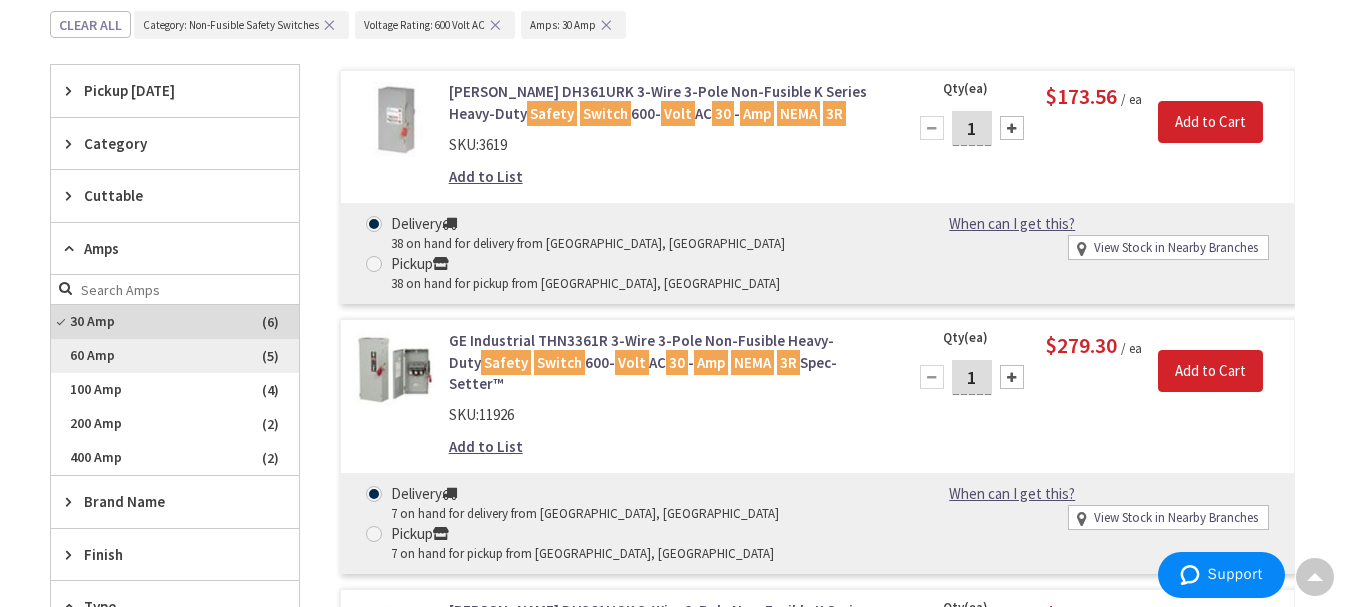 click on "60 Amp" at bounding box center (175, 356) 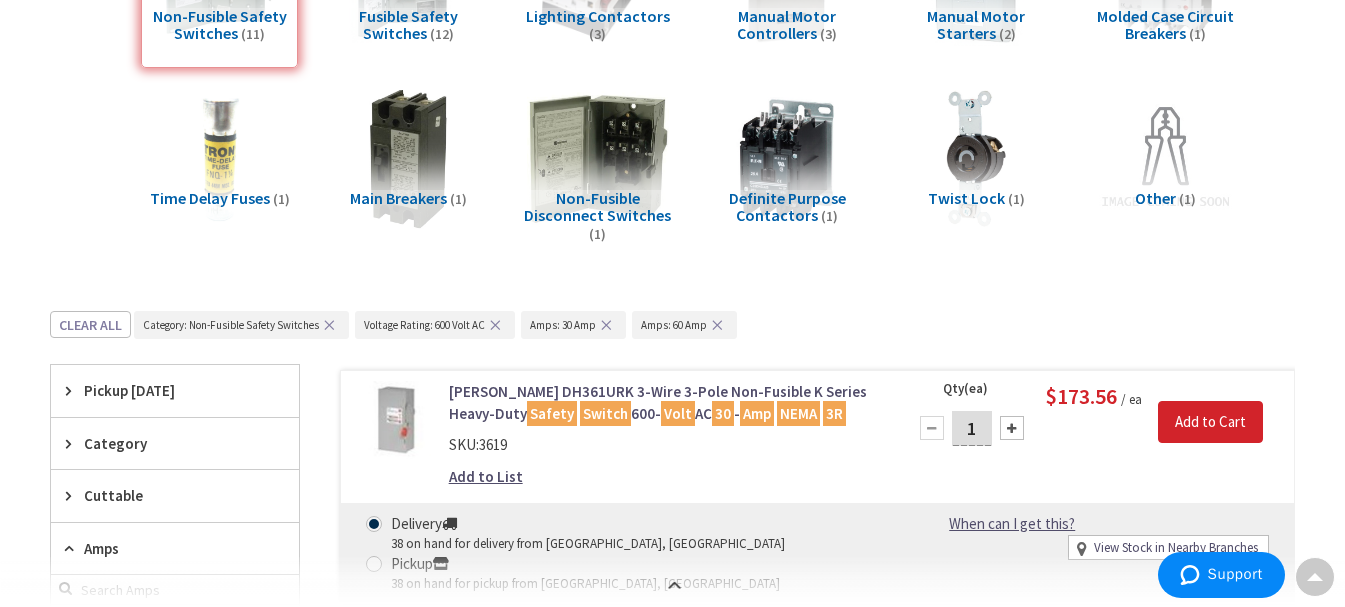 scroll, scrollTop: 0, scrollLeft: 0, axis: both 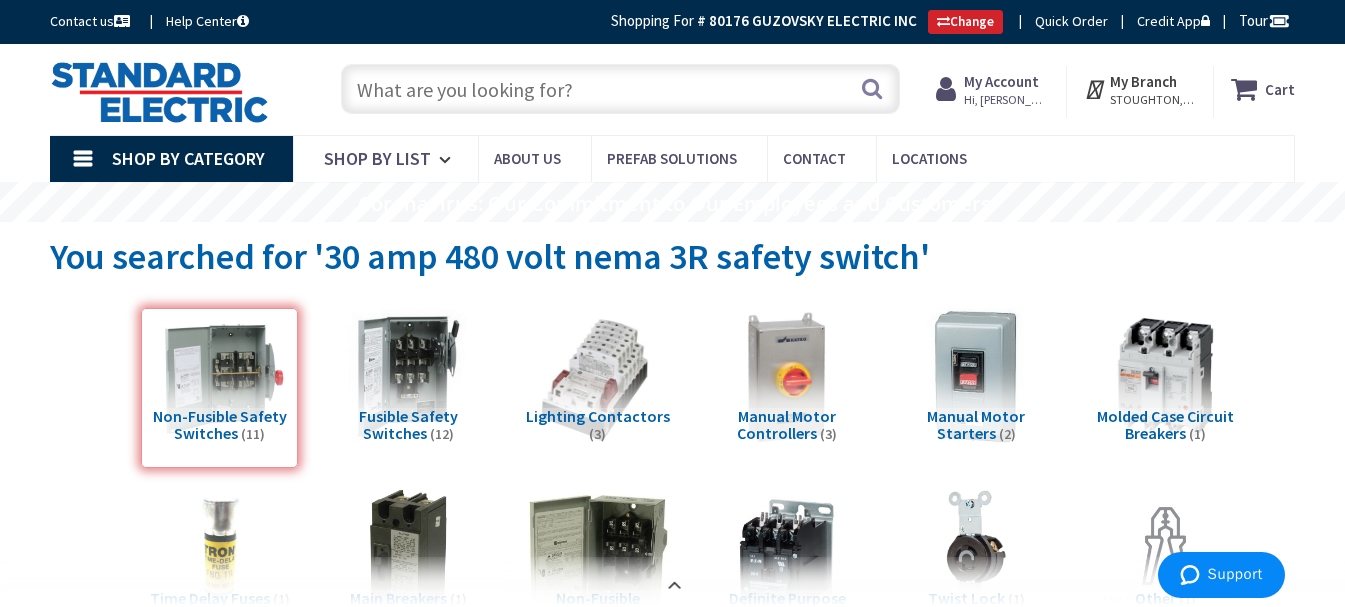 click at bounding box center (620, 89) 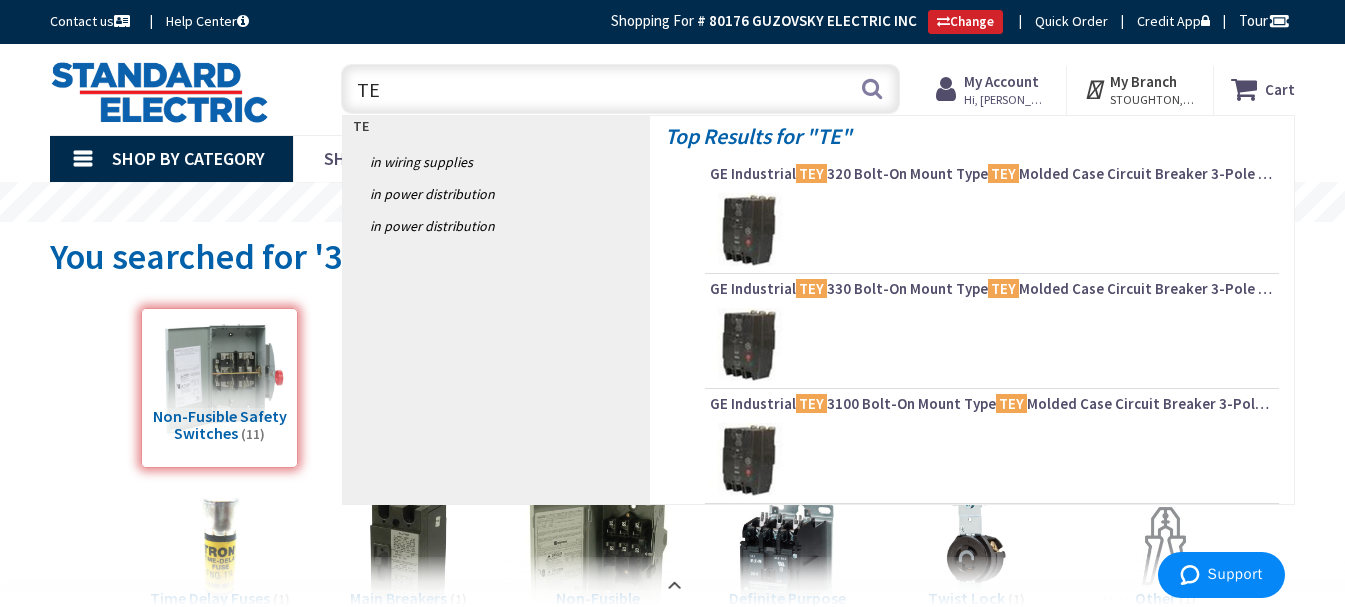 type on "T" 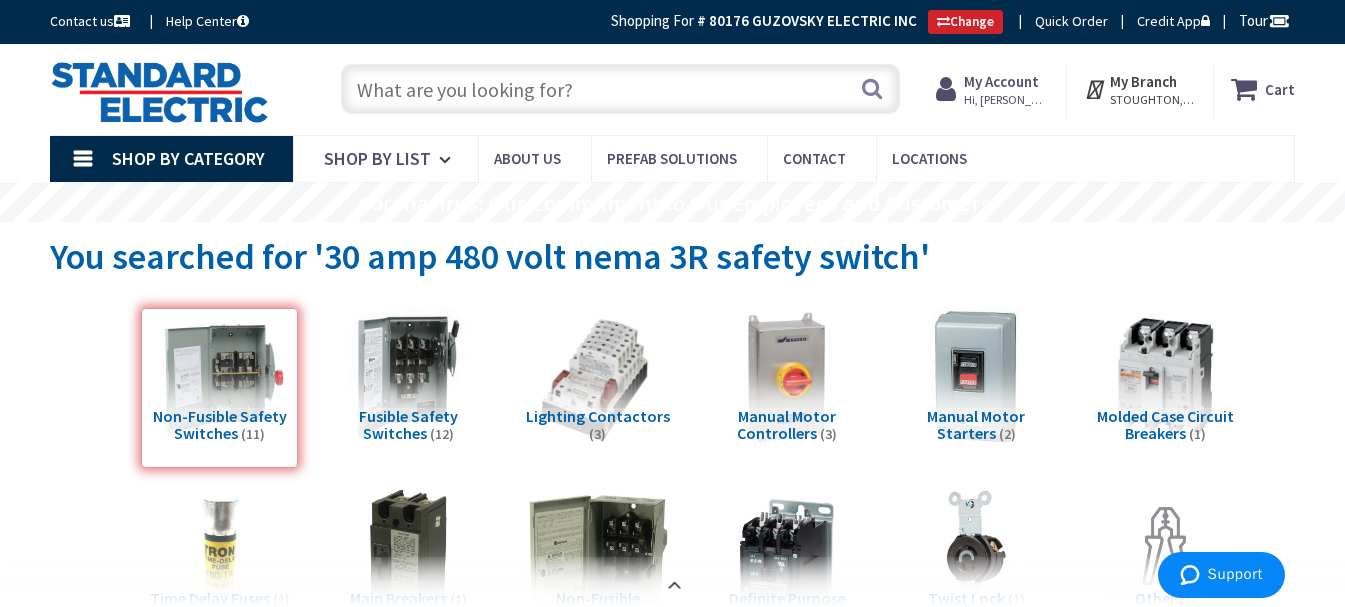 type on "B" 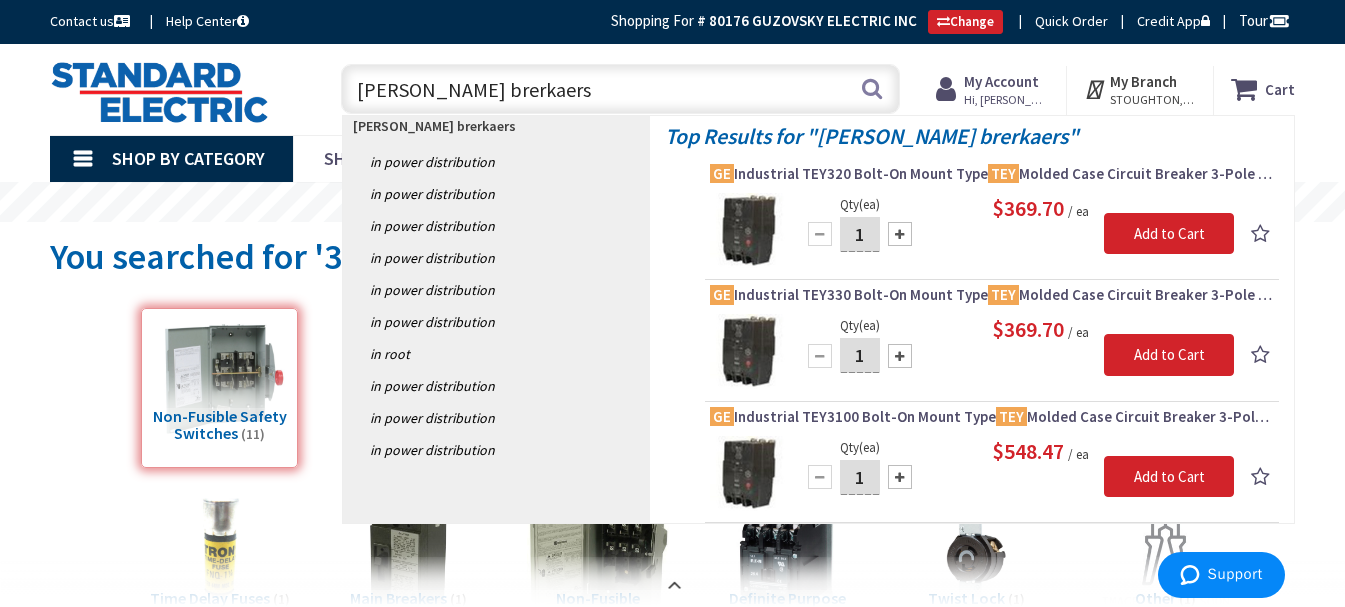 drag, startPoint x: 510, startPoint y: 87, endPoint x: 415, endPoint y: 93, distance: 95.189285 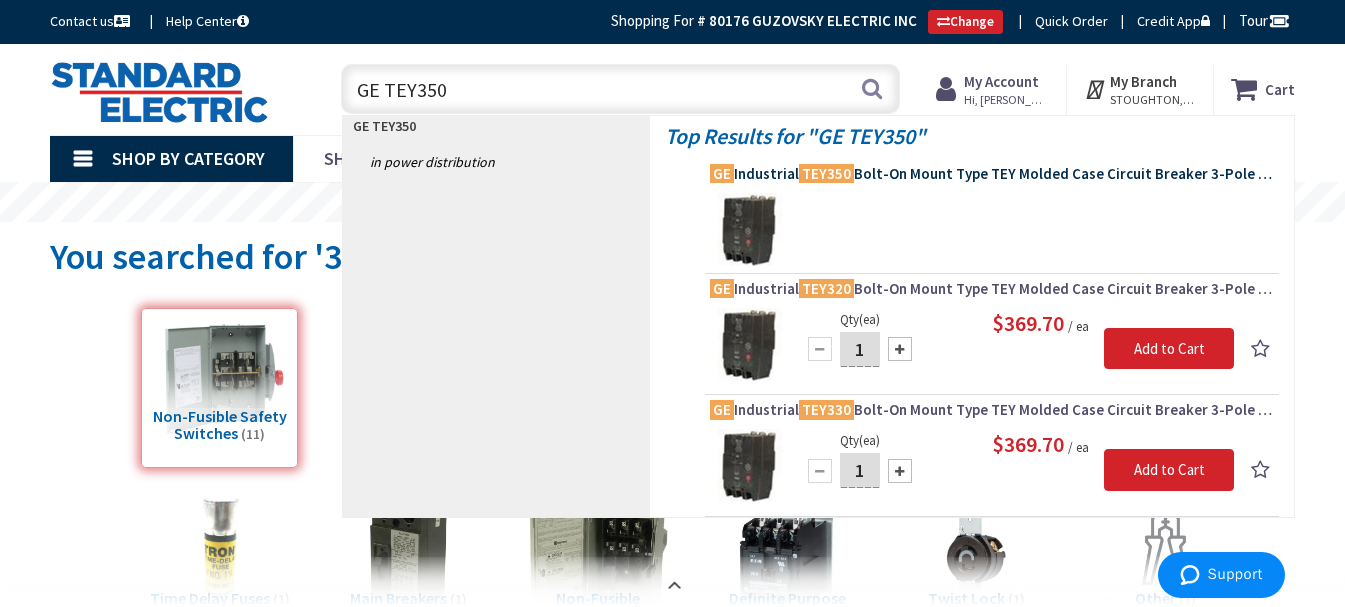 type on "GE TEY350" 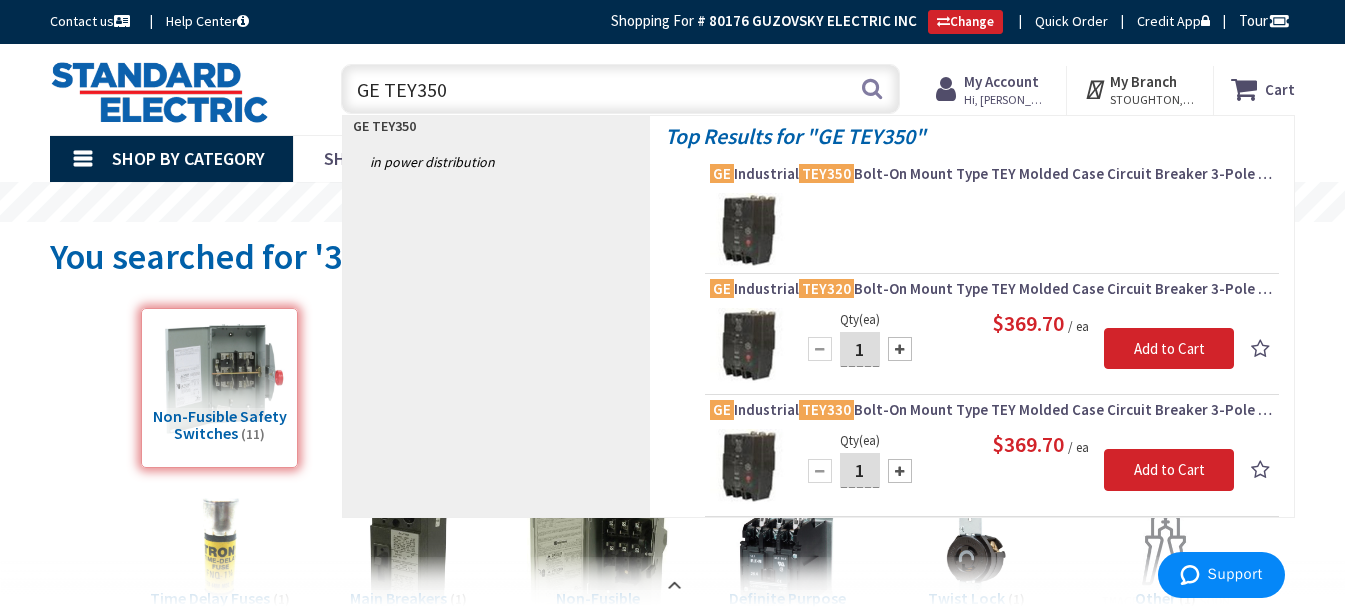 click on "GE  Industrial  TEY350  Bolt-On Mount Type TEY Molded Case Circuit Breaker 3-Pole 50-Amp 480/277-Volt AC" at bounding box center (992, 174) 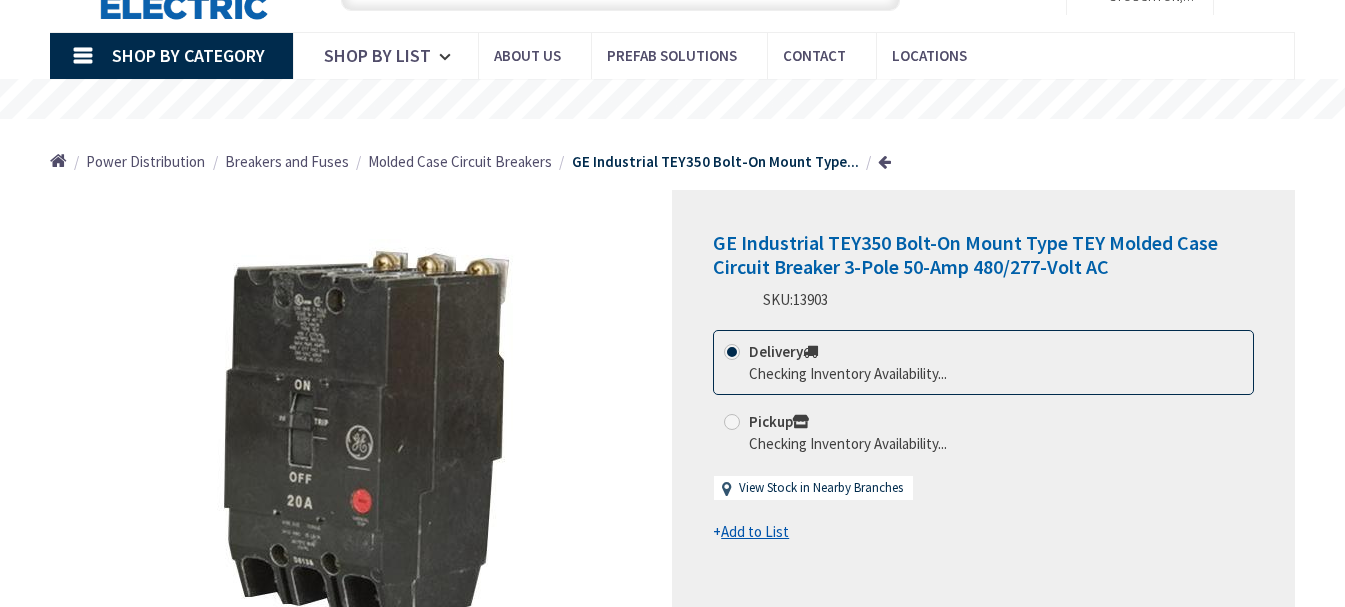 scroll, scrollTop: 100, scrollLeft: 0, axis: vertical 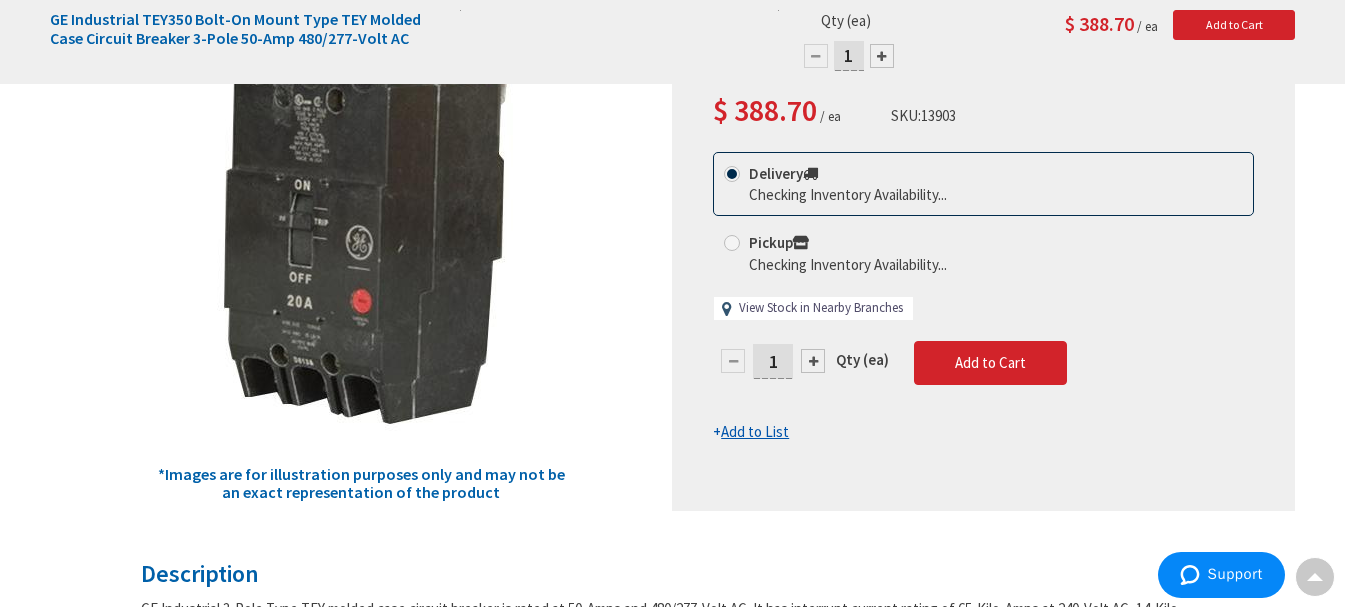 click on "View Stock in Nearby Branches" at bounding box center [821, 308] 